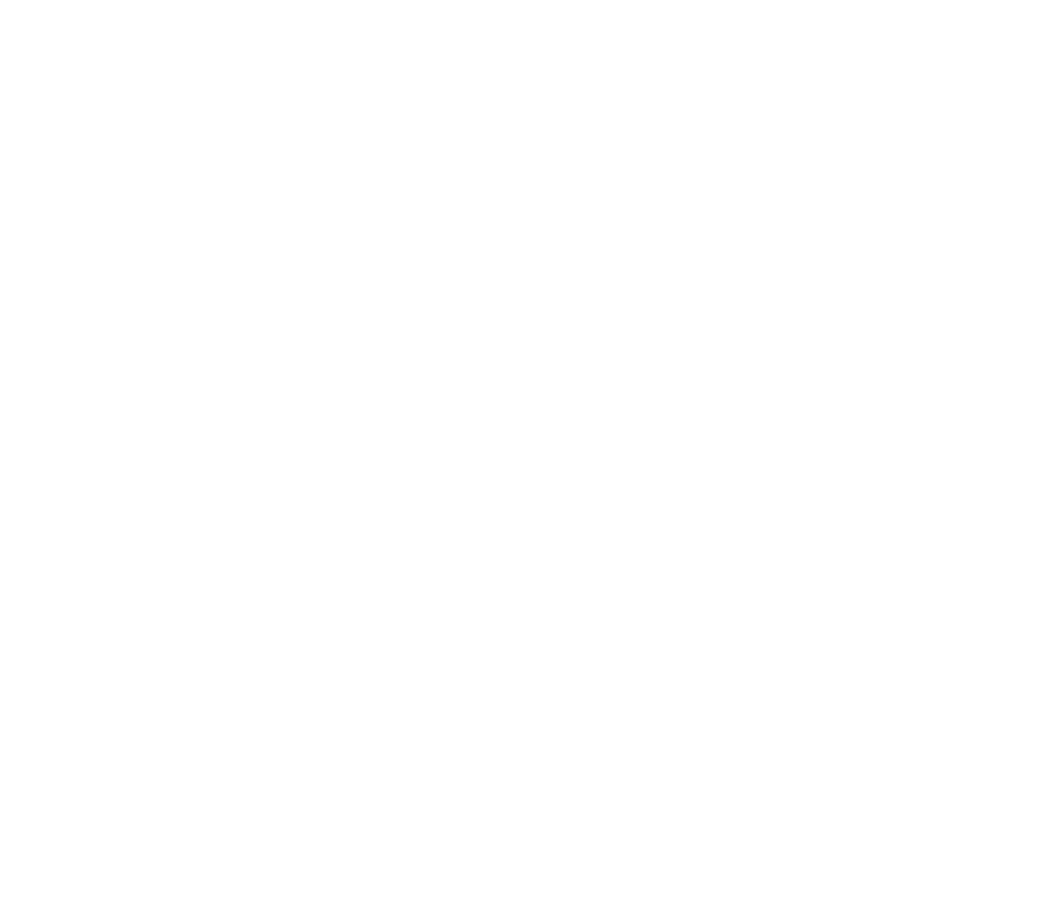 scroll, scrollTop: 0, scrollLeft: 0, axis: both 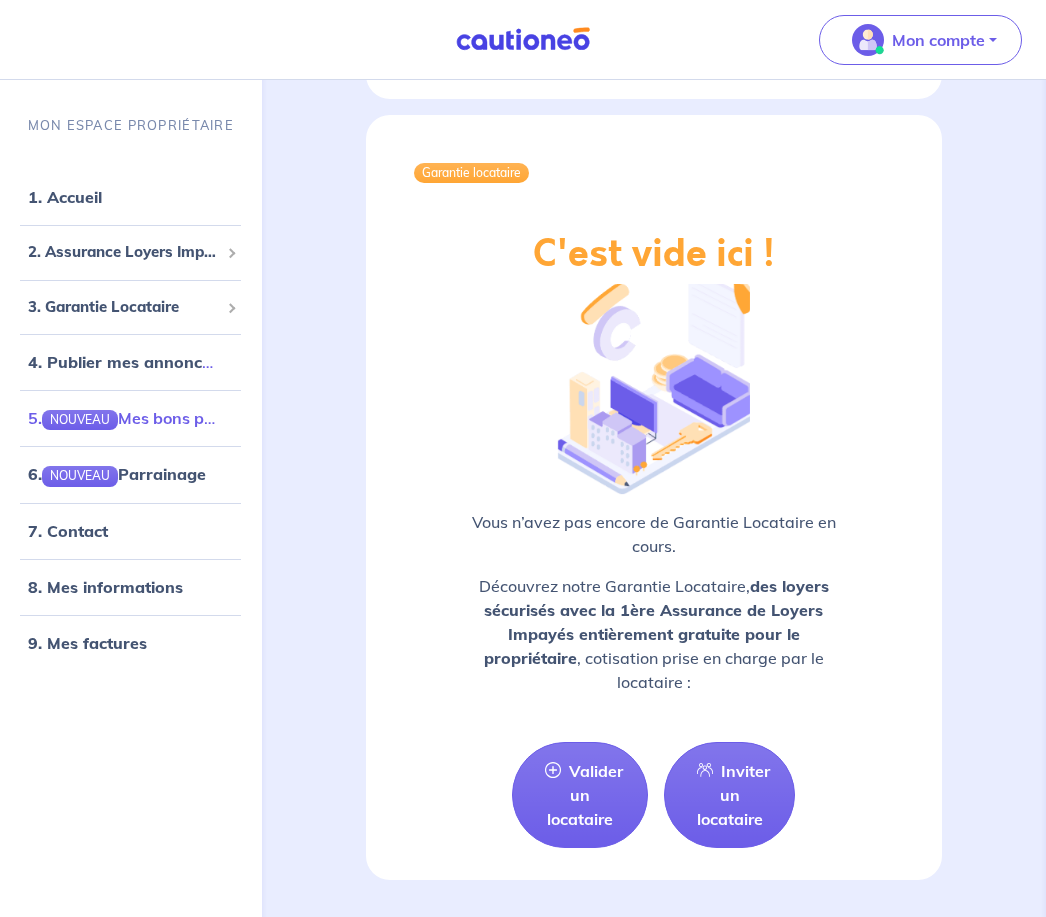 click on "5.  NOUVEAU  Mes bons plans" at bounding box center [132, 418] 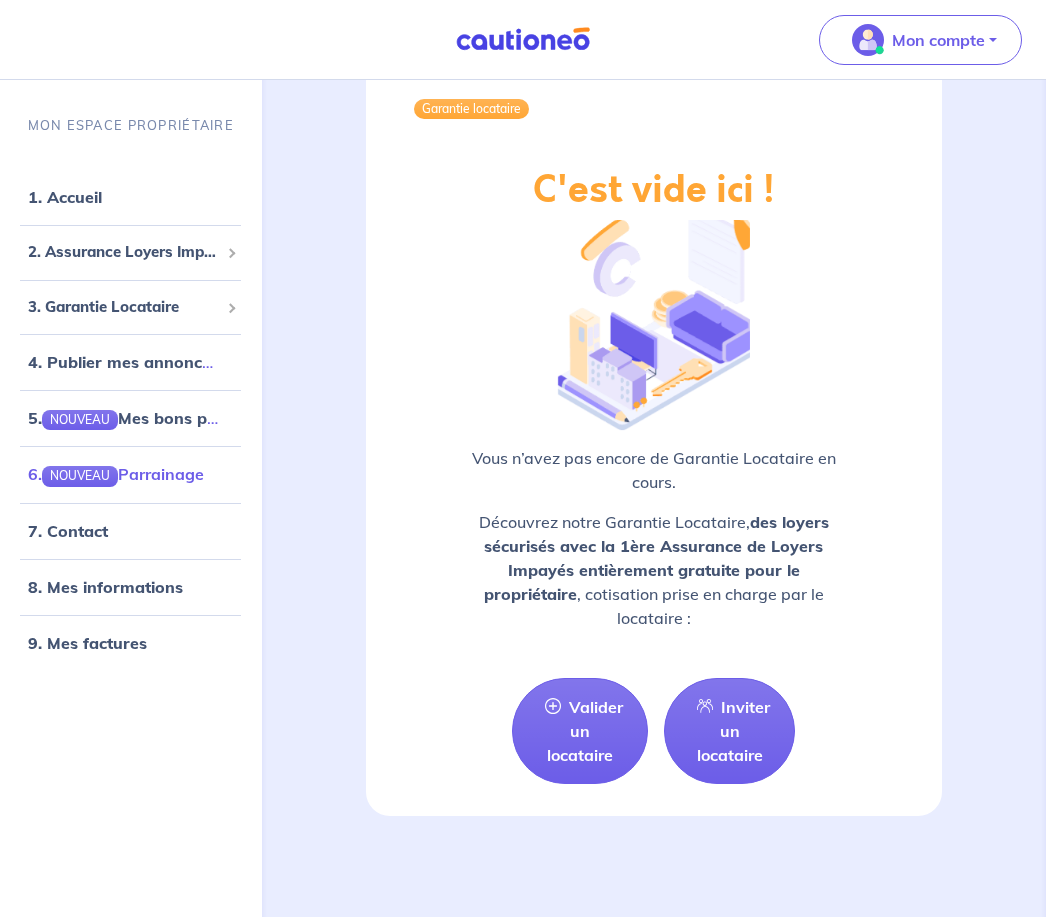 click on "6.  NOUVEAU  Parrainage" at bounding box center [116, 474] 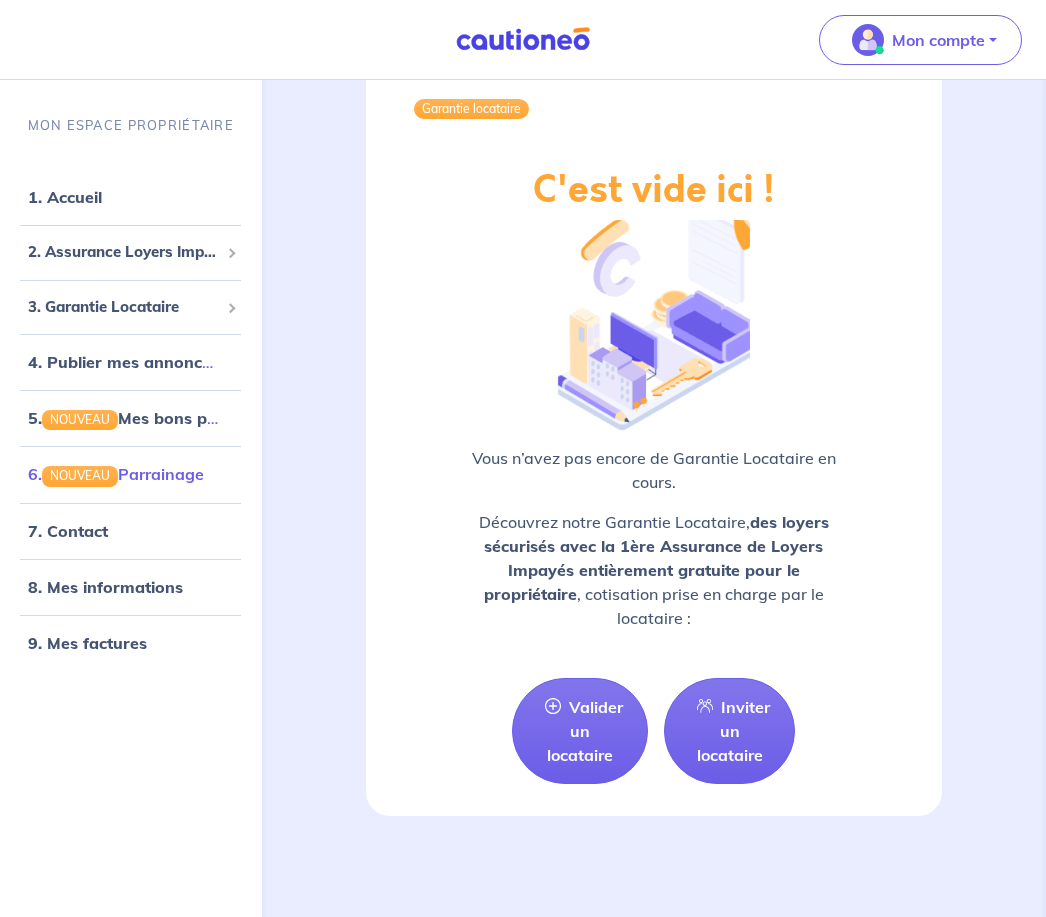 scroll, scrollTop: 60, scrollLeft: 0, axis: vertical 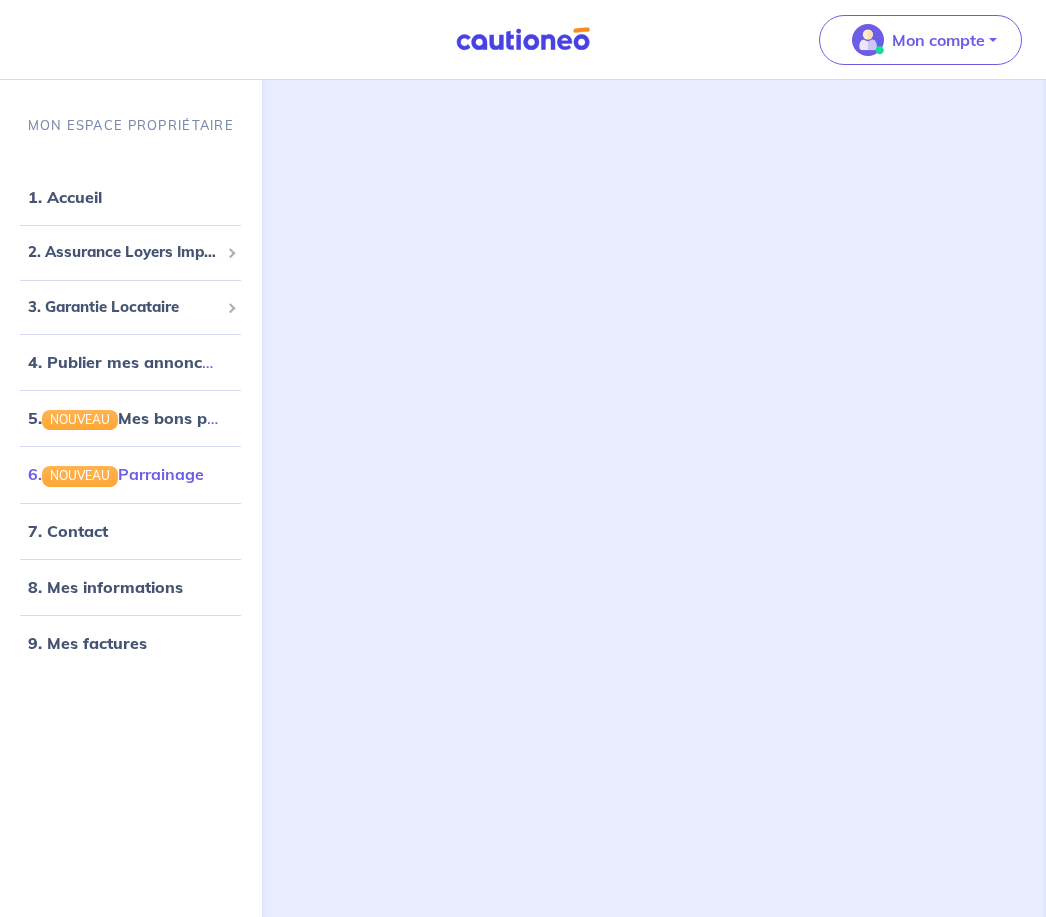 click on "6.  NOUVEAU  Parrainage" at bounding box center [116, 474] 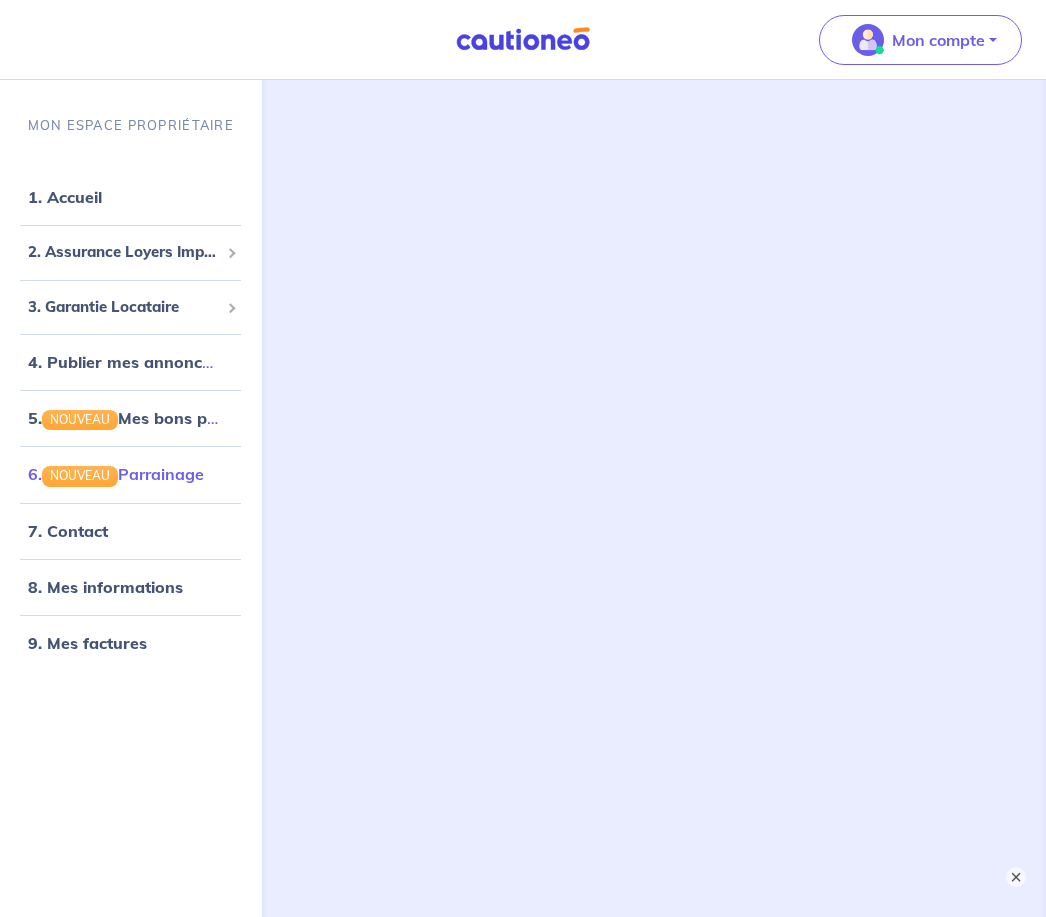 scroll, scrollTop: 128, scrollLeft: 0, axis: vertical 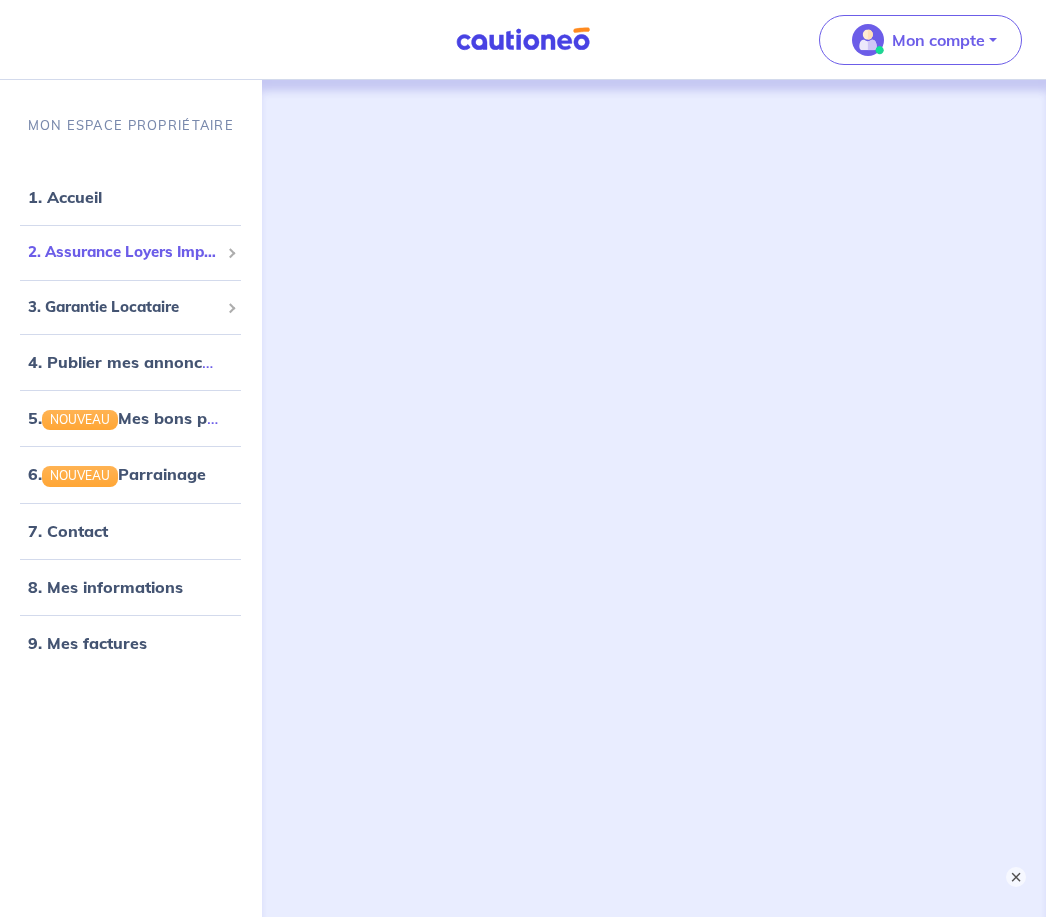 click on "MON ESPACE PROPRIÉTAIRE 1. Accueil 2. Assurance Loyers Impayés Souscrire Suivre mes dossiers Mes contrats signés Découvrir l'assurance 3. Garantie Locataire Tester un dossier Suivre mes dossiers Valider un locataire Inviter un locataire Mes garanties signées Découvrir la garantie 4. Publier mes annonces 5.  NOUVEAU  Mes bons plans 6.  NOUVEAU  Parrainage 7. Contact 8. Mes informations 9. Mes factures" at bounding box center [131, 504] 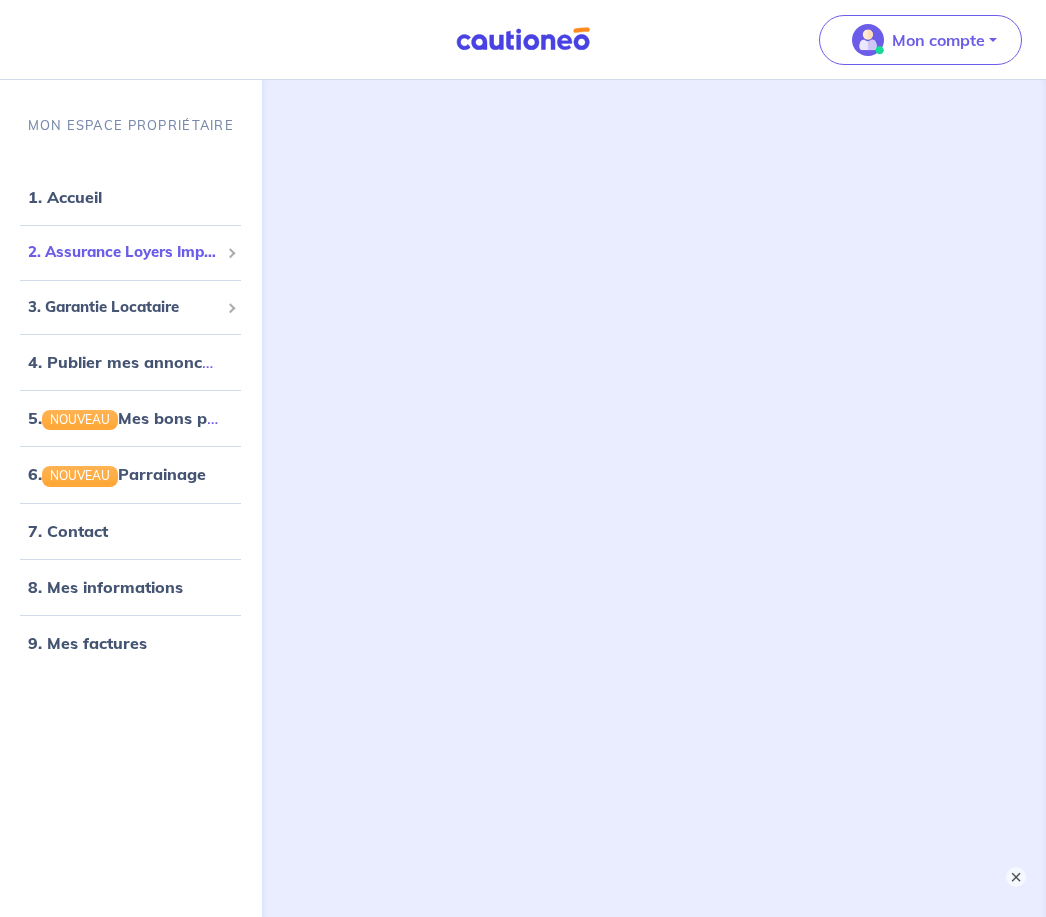 scroll, scrollTop: 0, scrollLeft: 0, axis: both 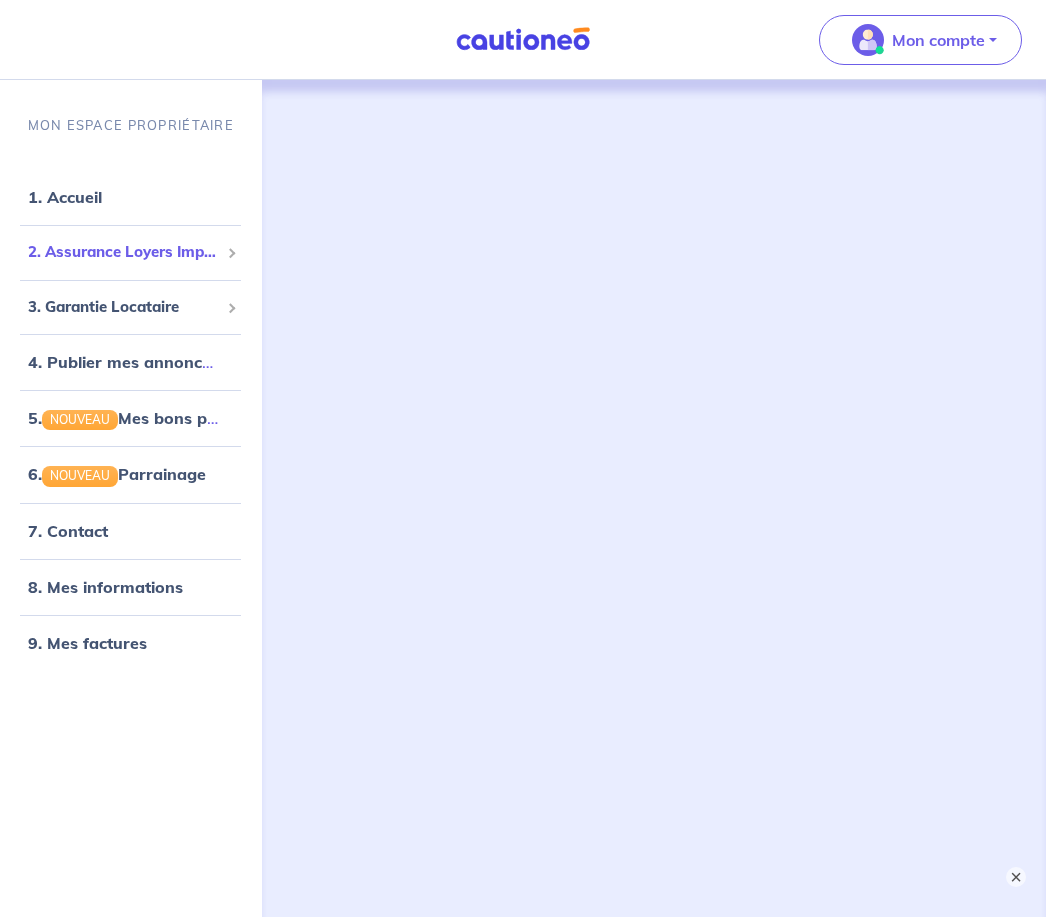 click on "2. Assurance Loyers Impayés" at bounding box center [123, 252] 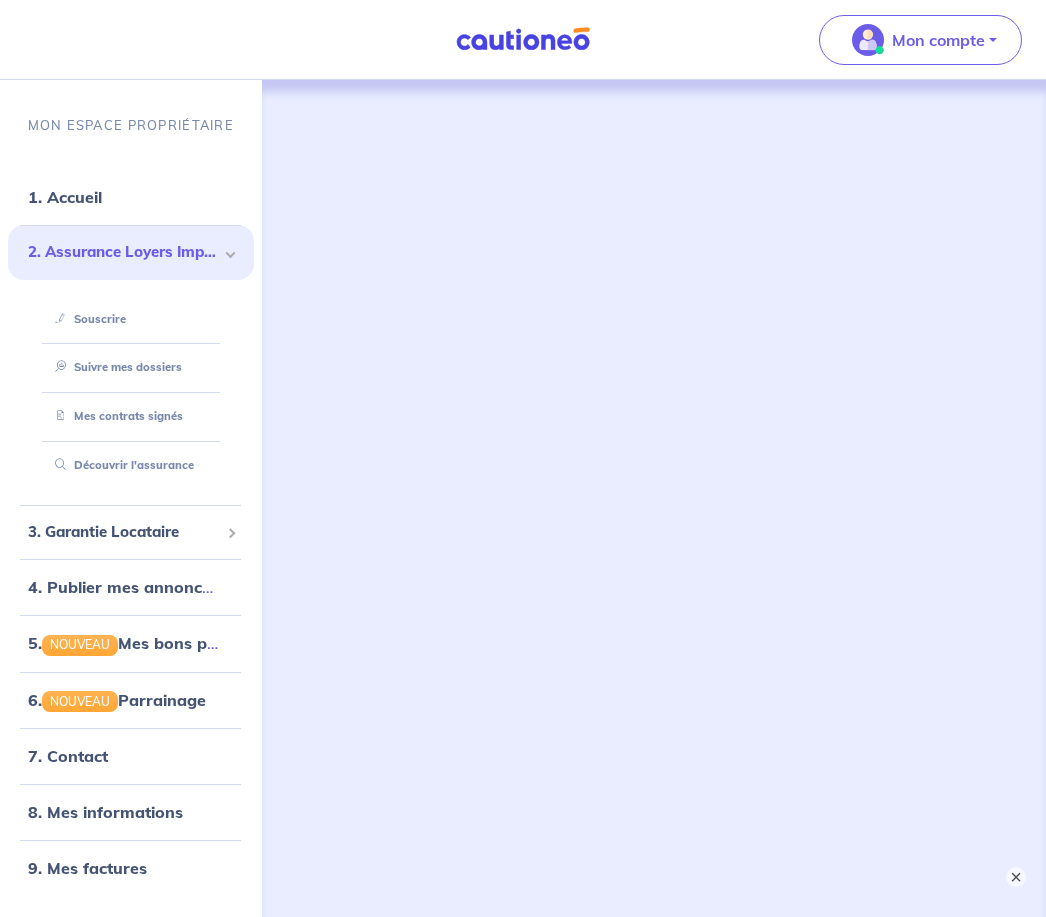 scroll, scrollTop: 8, scrollLeft: 0, axis: vertical 